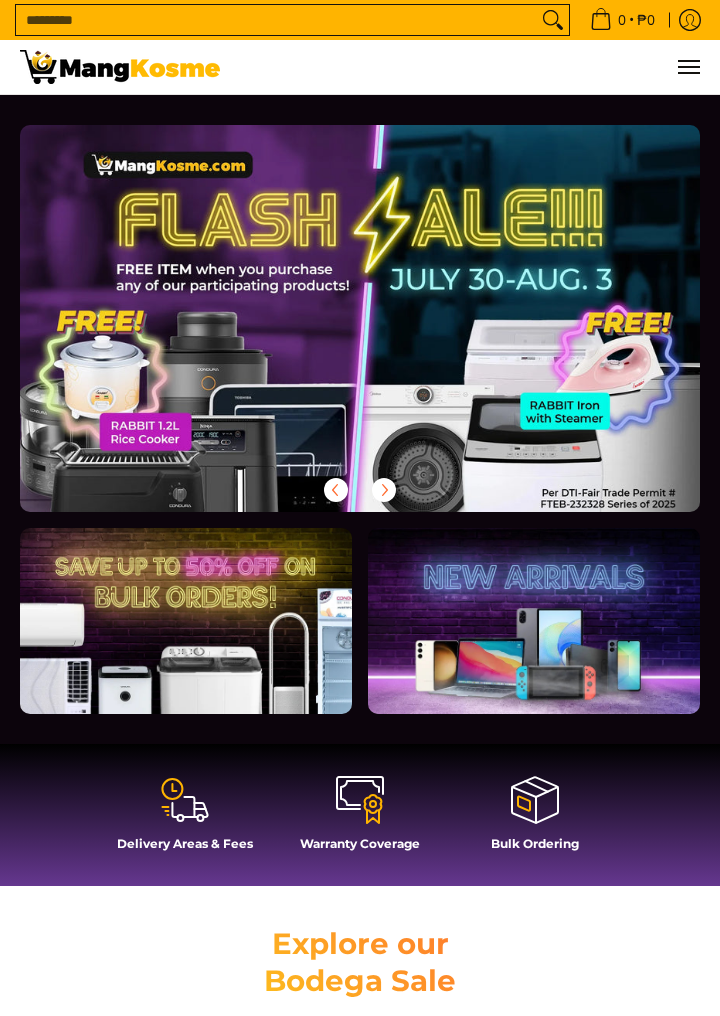 scroll, scrollTop: 0, scrollLeft: 0, axis: both 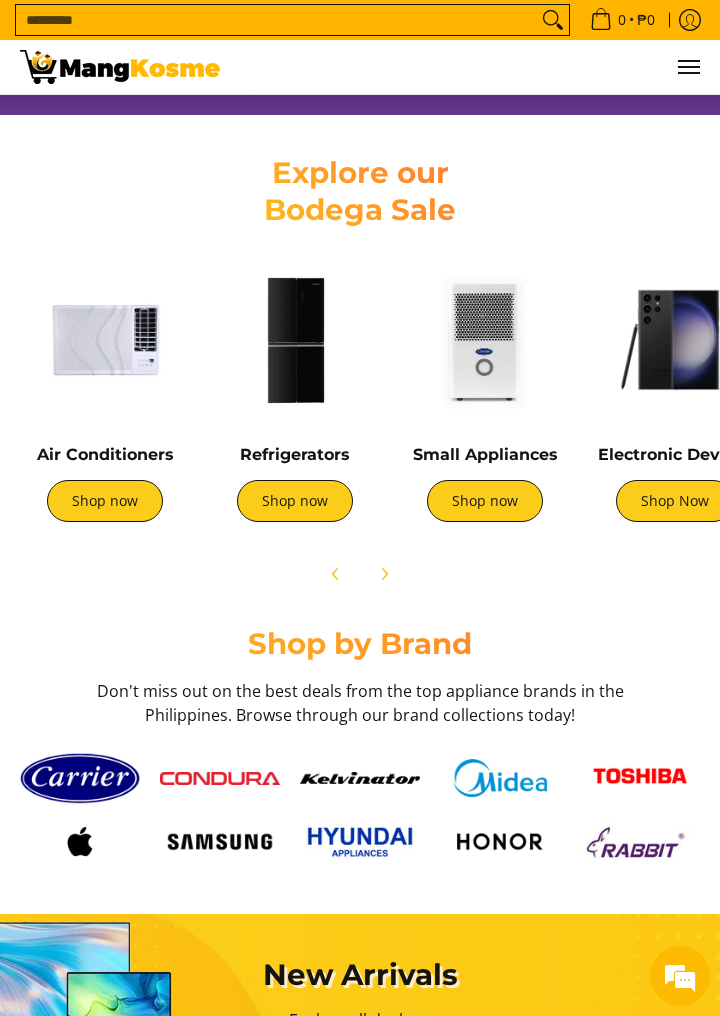 click on "Shop now" at bounding box center (295, 501) 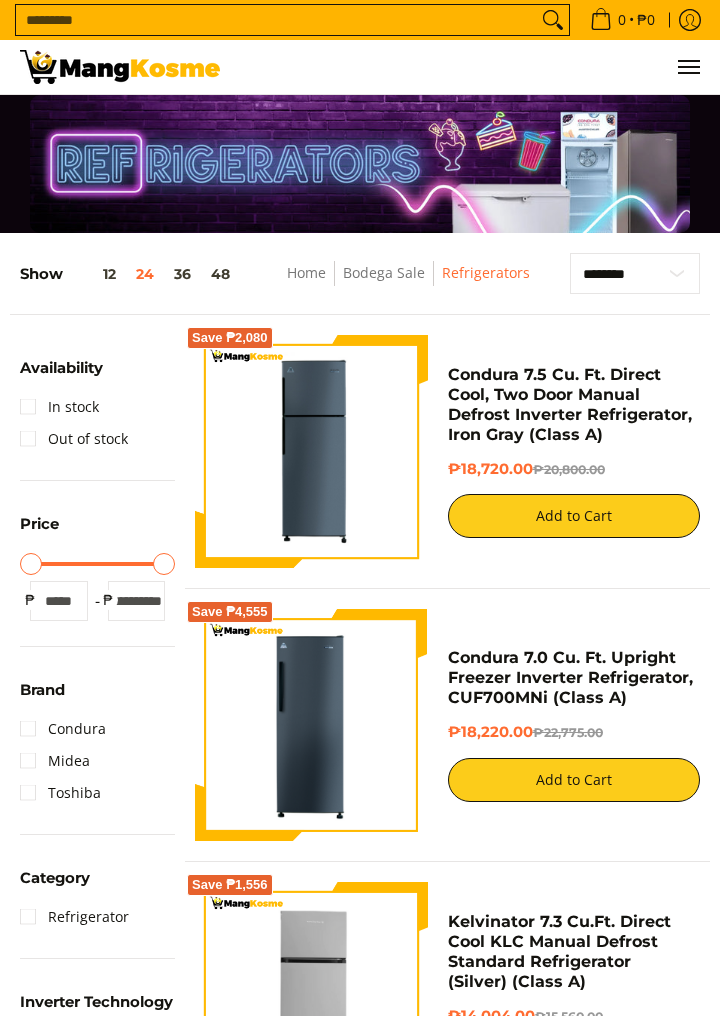 scroll, scrollTop: 0, scrollLeft: 0, axis: both 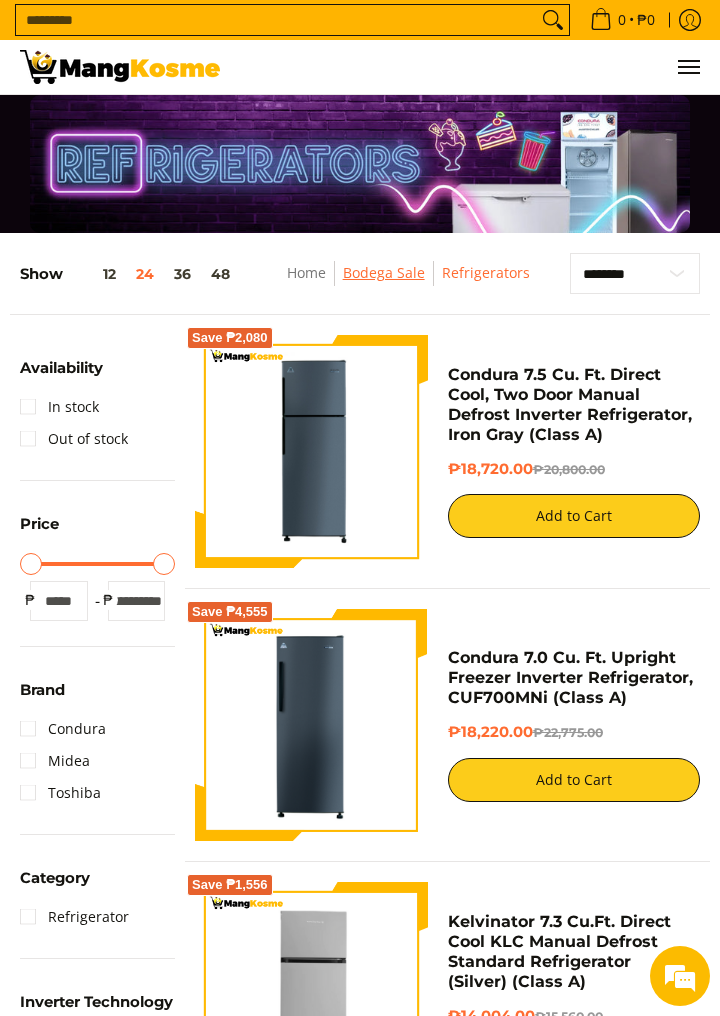 click on "Bodega Sale" at bounding box center (384, 272) 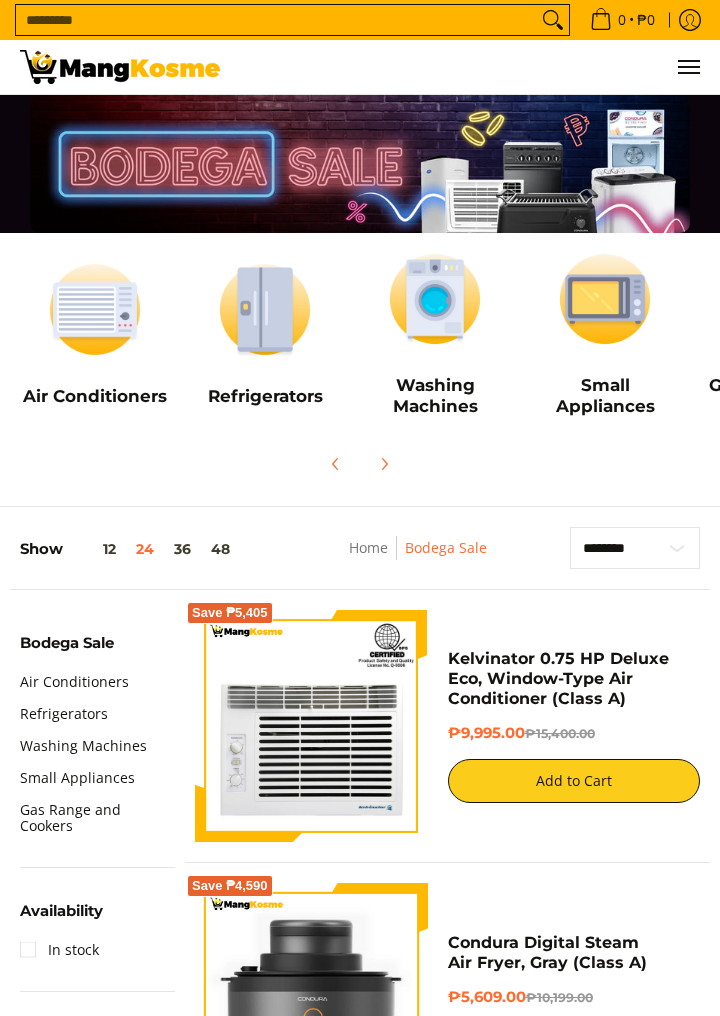 scroll, scrollTop: 0, scrollLeft: 0, axis: both 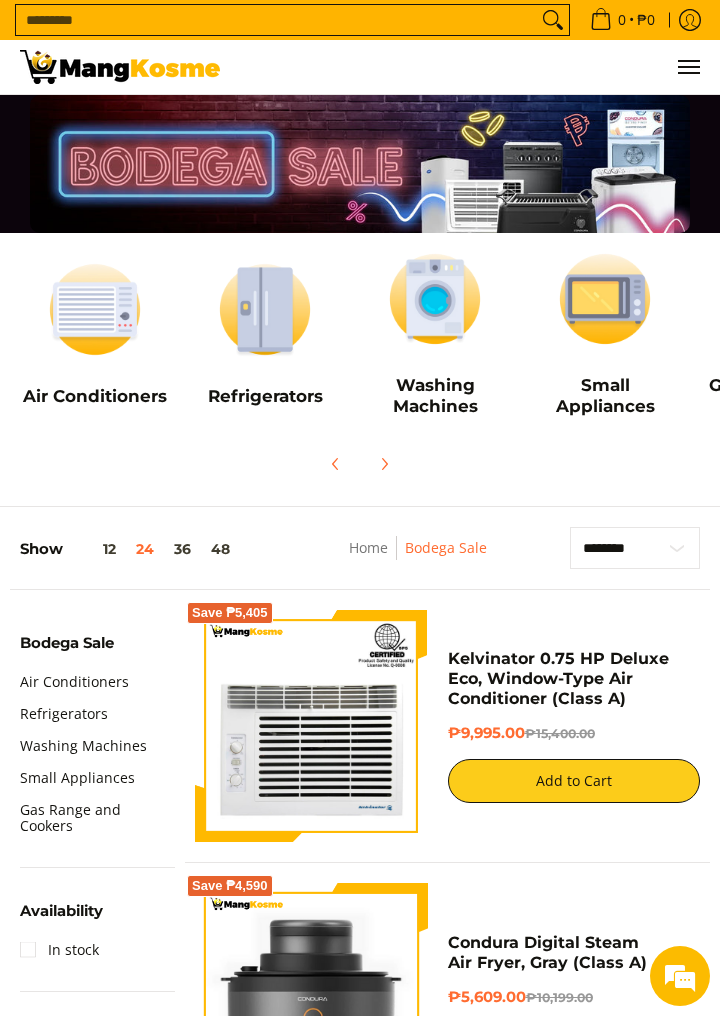 click at bounding box center (265, 309) 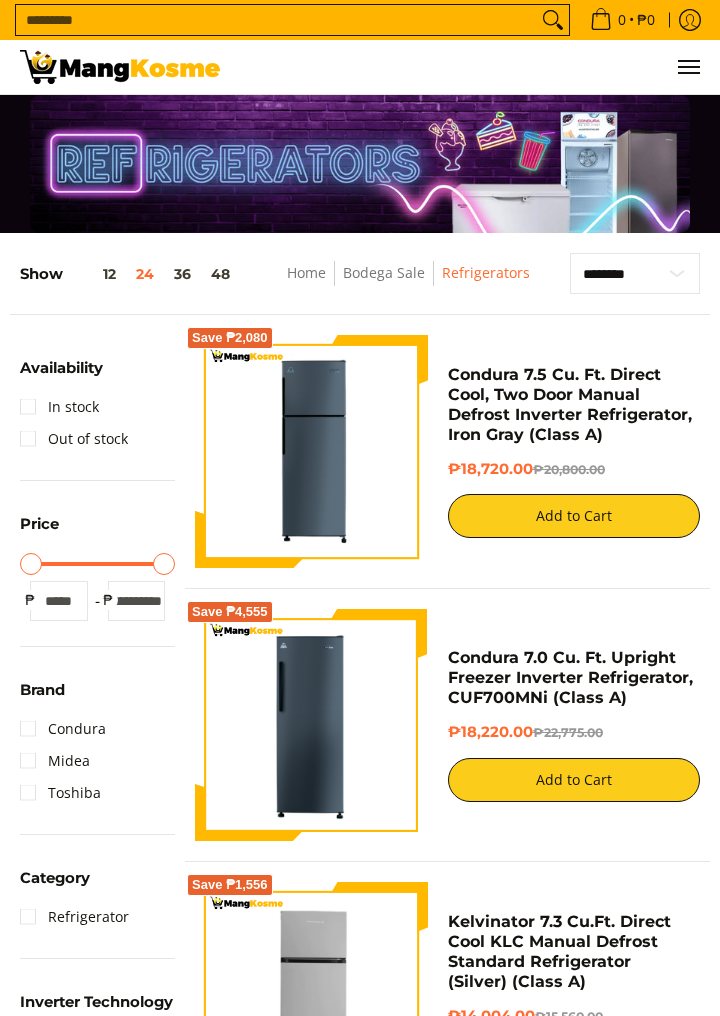 scroll, scrollTop: 0, scrollLeft: 0, axis: both 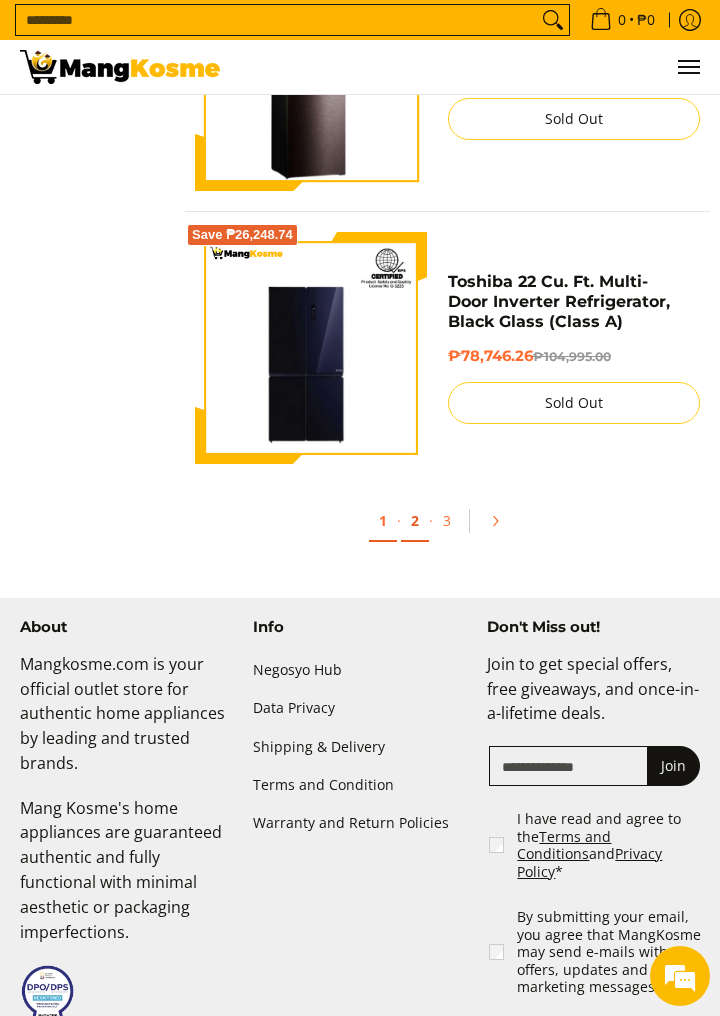 click on "2" at bounding box center (415, 521) 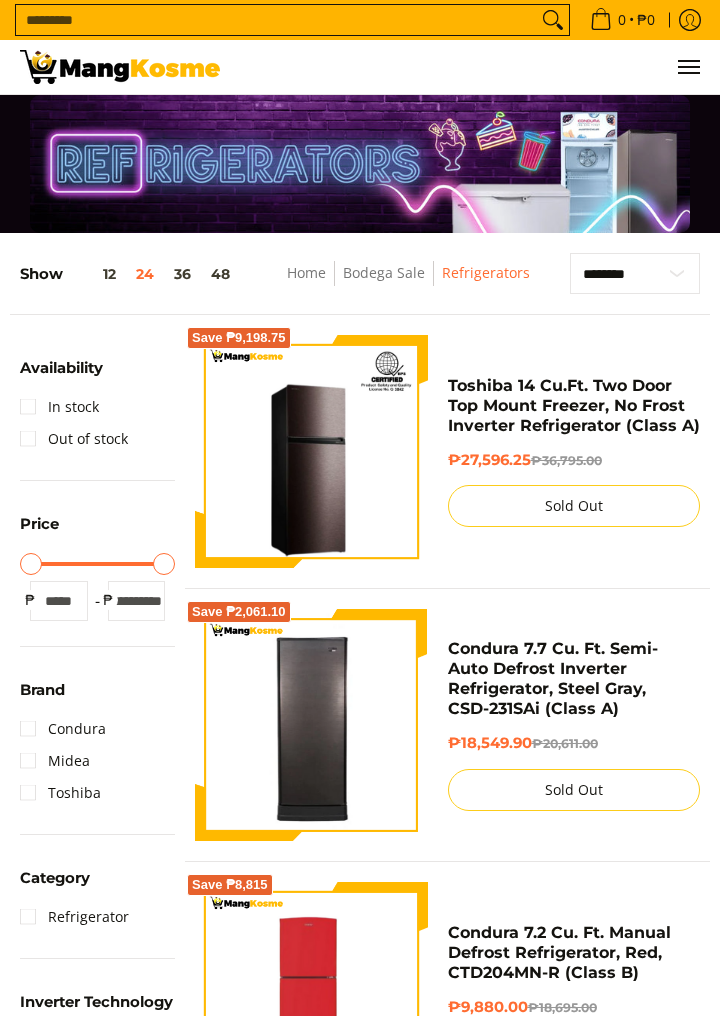 scroll, scrollTop: 0, scrollLeft: 0, axis: both 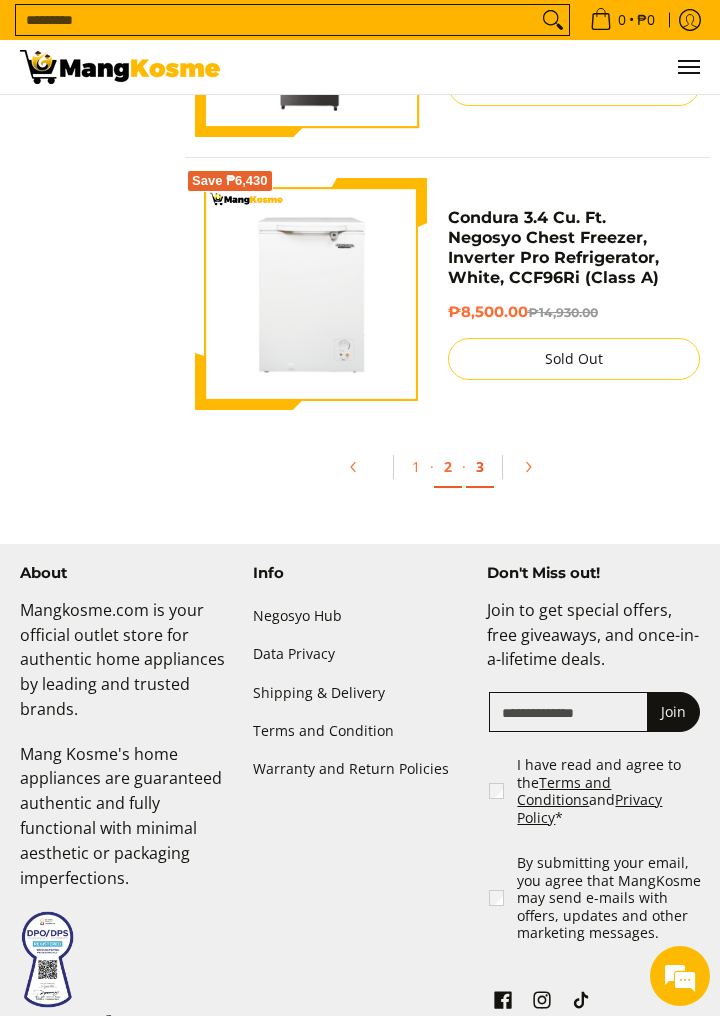 click on "3" at bounding box center (480, 467) 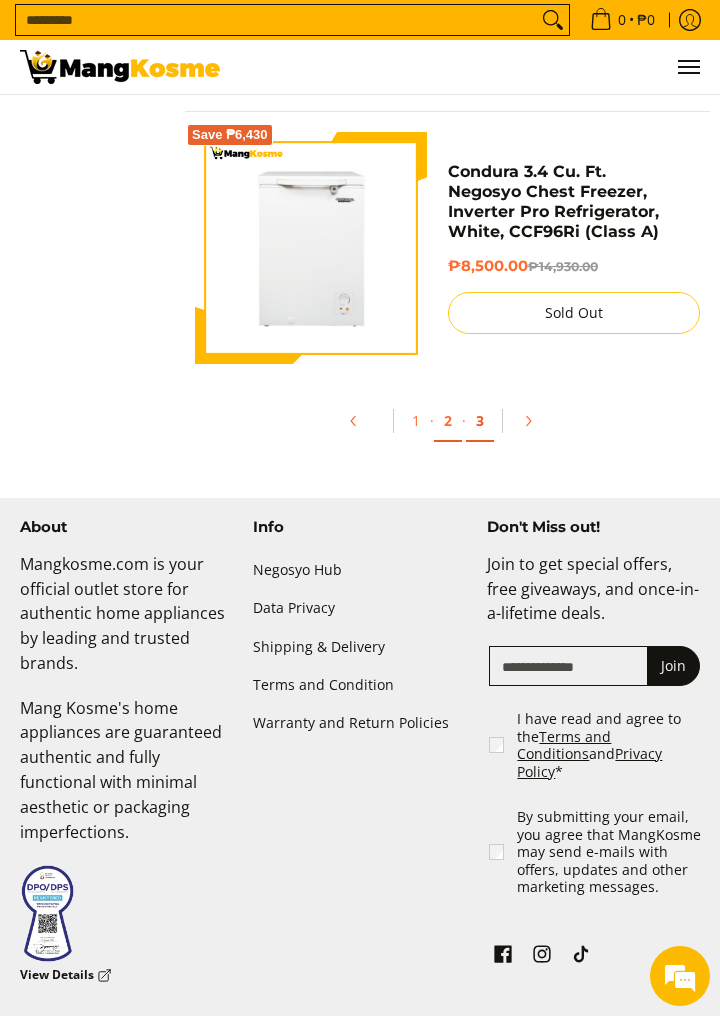 scroll, scrollTop: 6521, scrollLeft: 0, axis: vertical 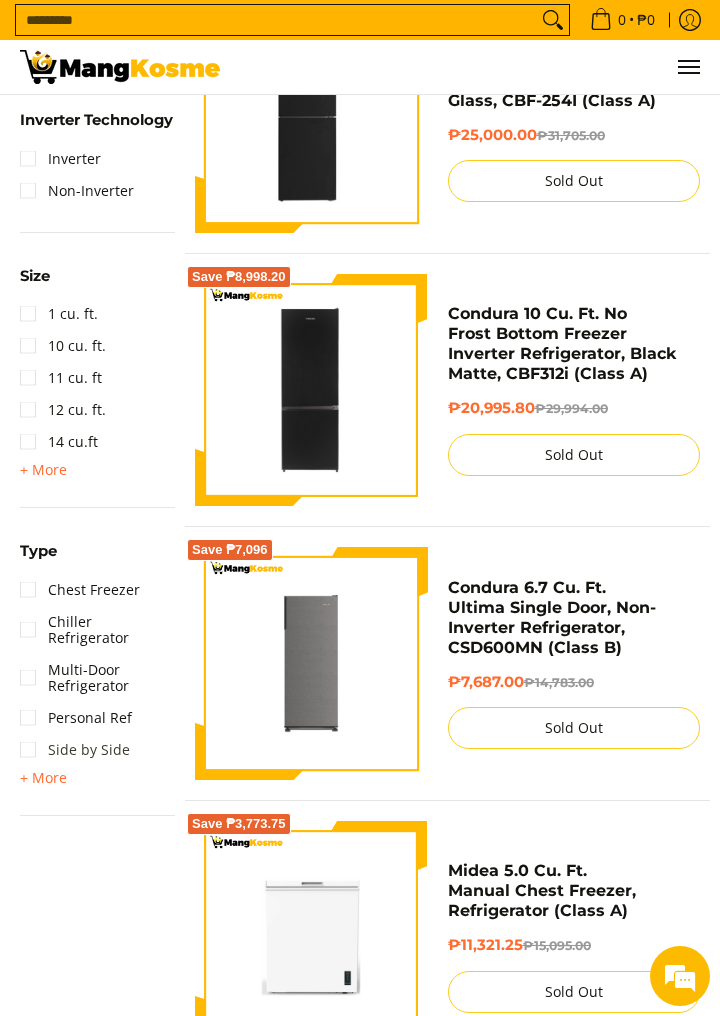 click on "Side by Side" at bounding box center (75, 750) 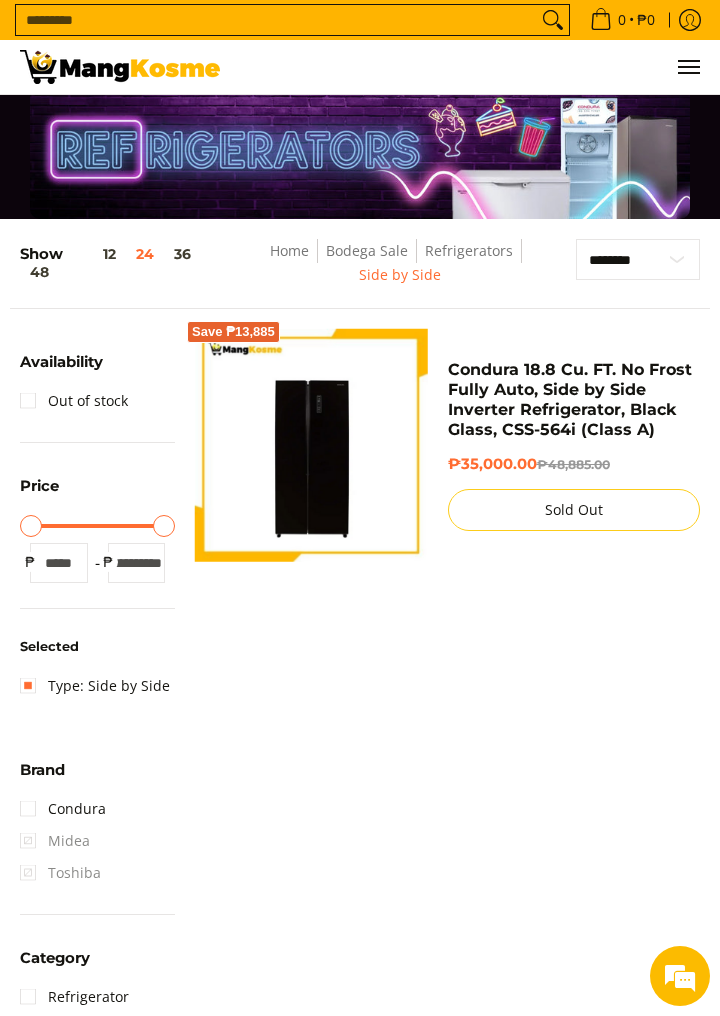 scroll, scrollTop: 0, scrollLeft: 0, axis: both 